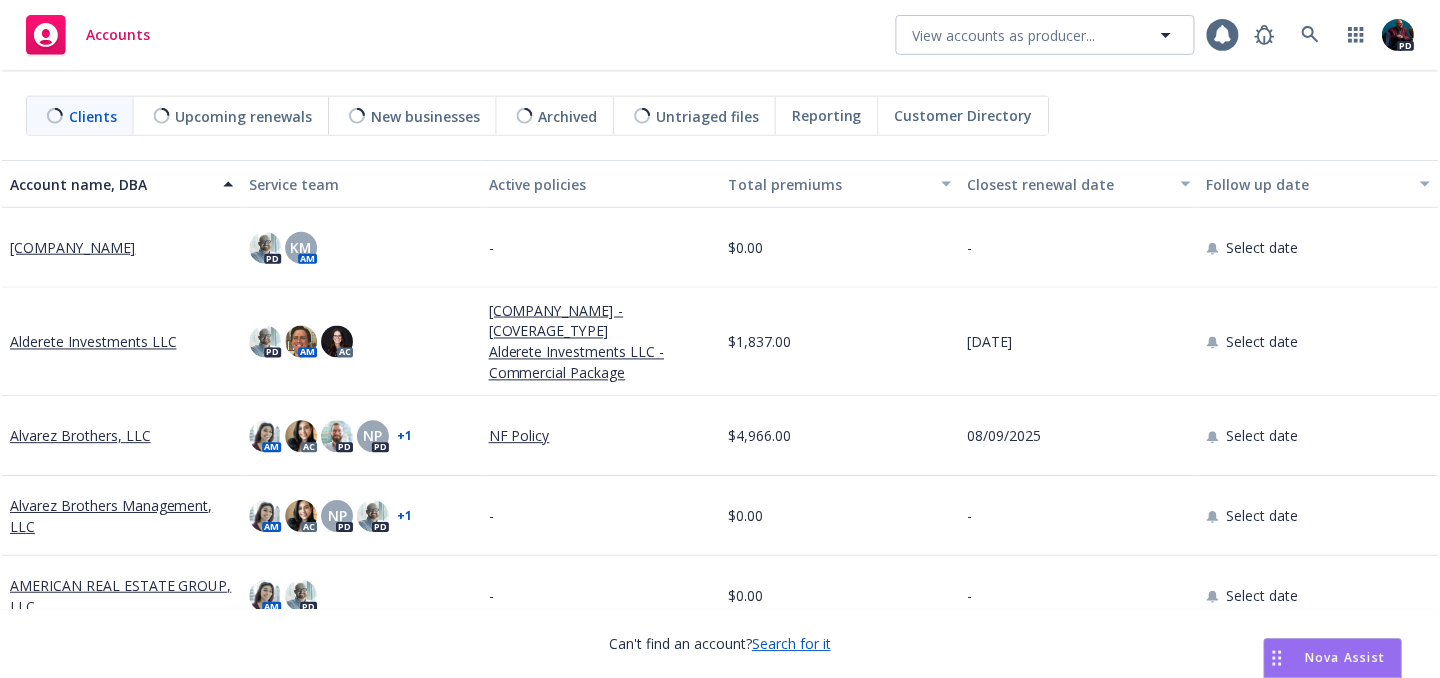 scroll, scrollTop: 0, scrollLeft: 0, axis: both 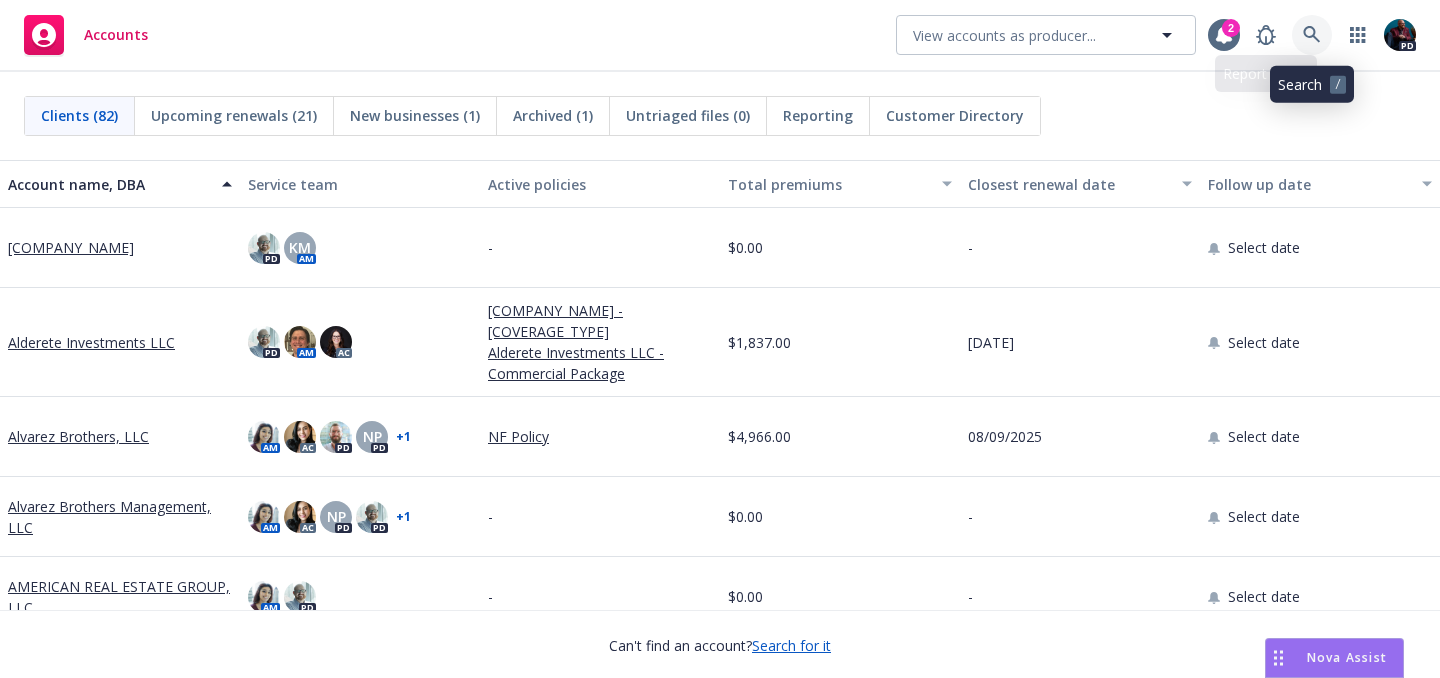 click 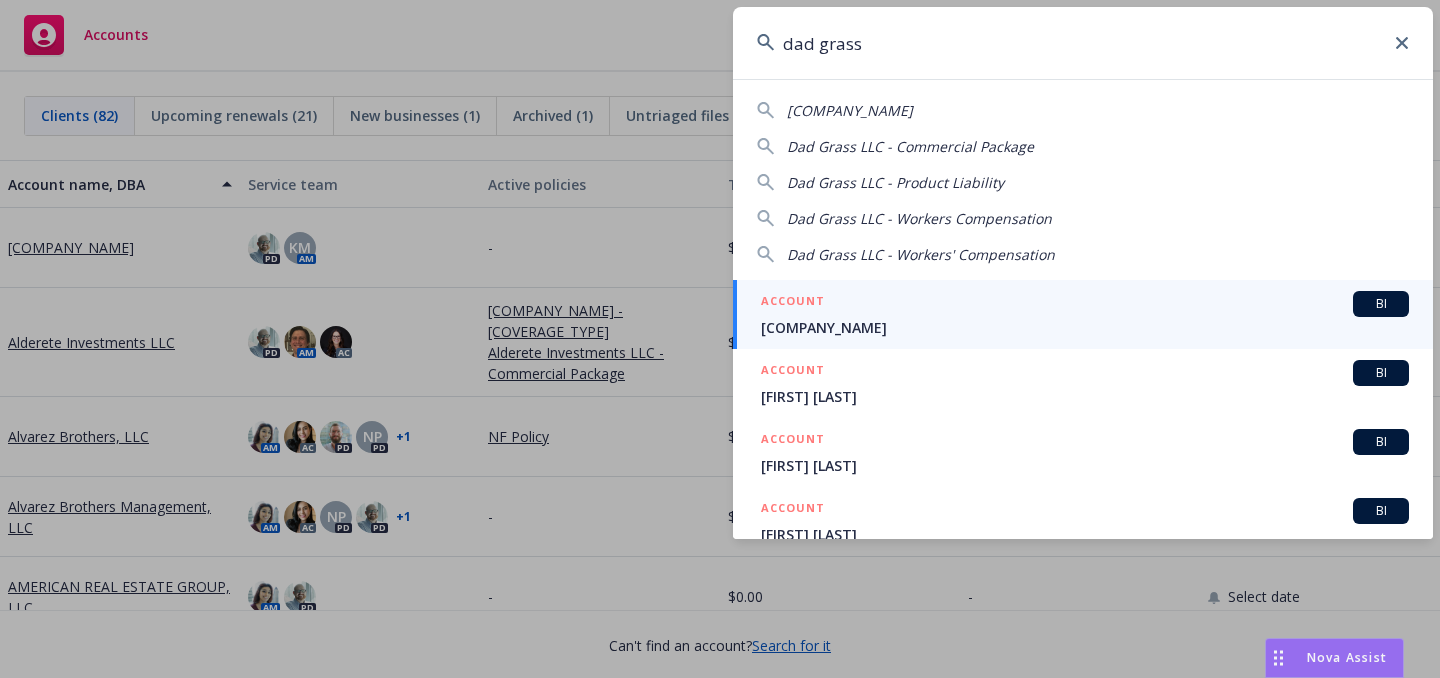 type on "dad grass" 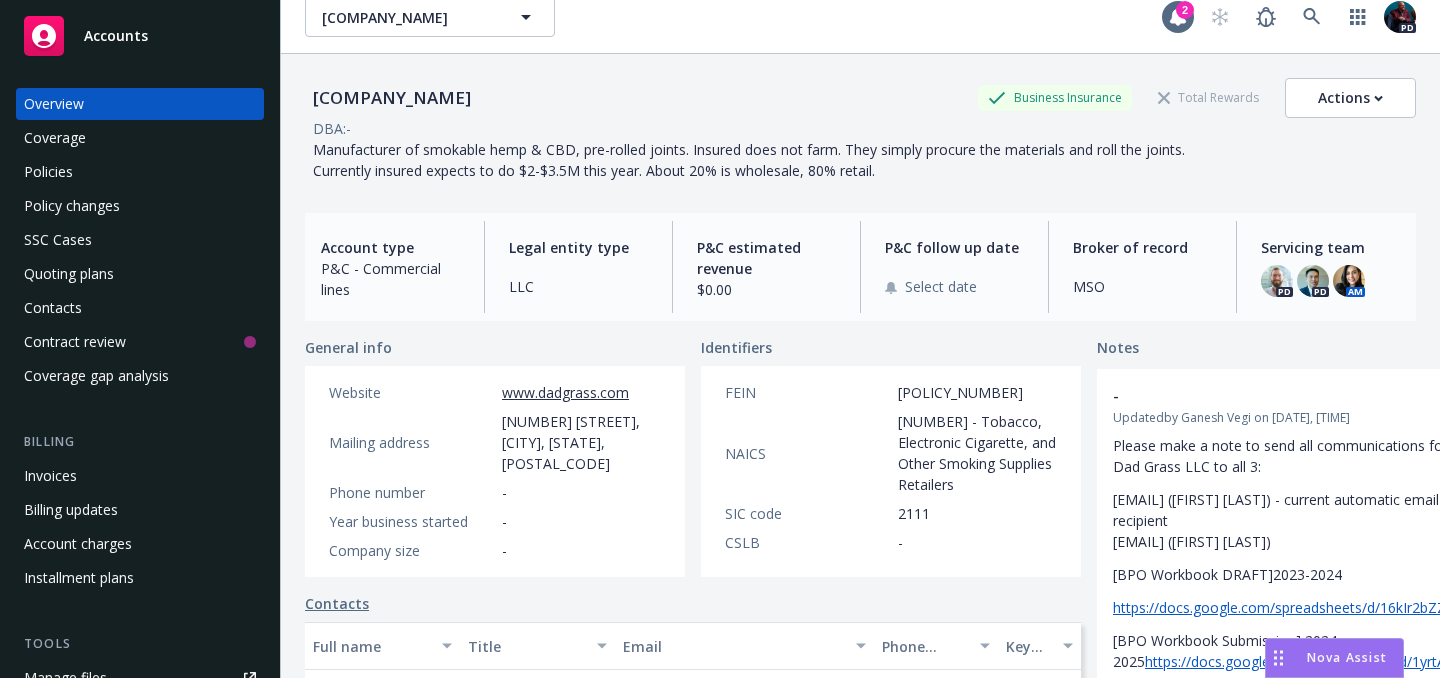 scroll, scrollTop: 0, scrollLeft: 0, axis: both 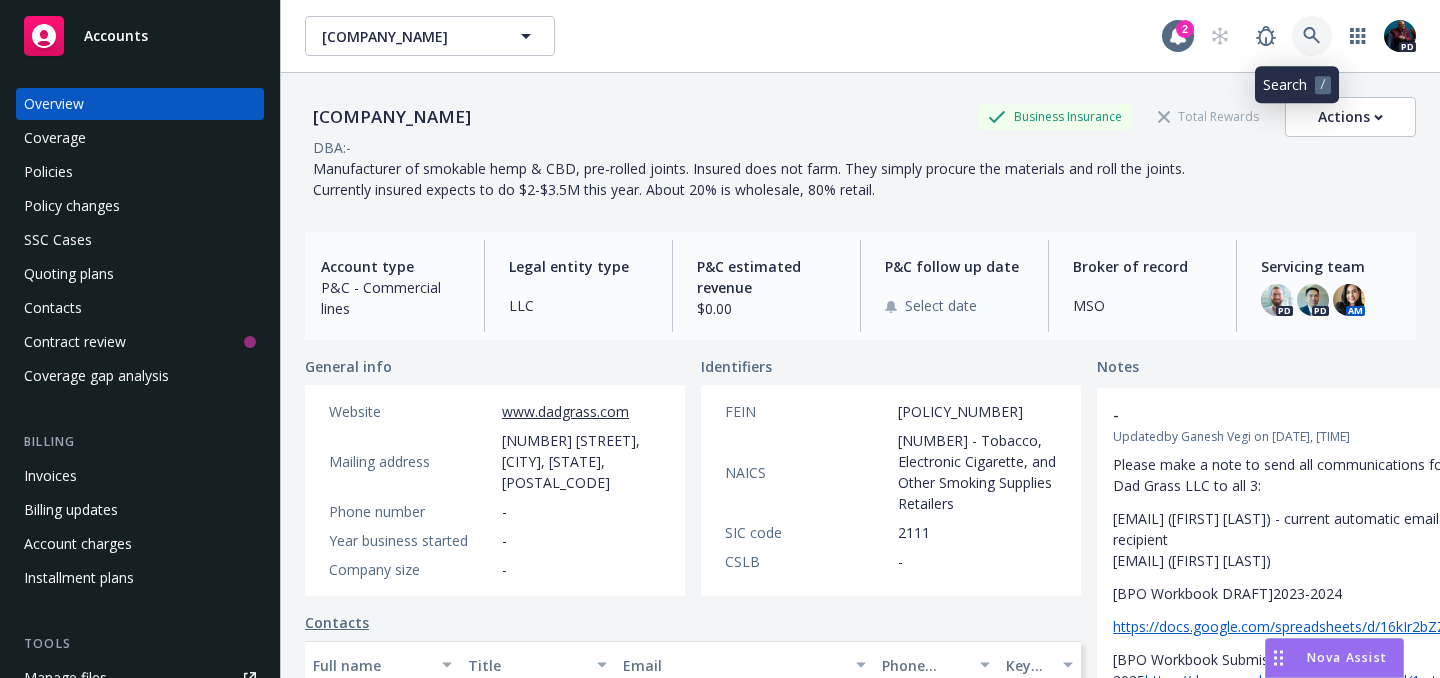 click 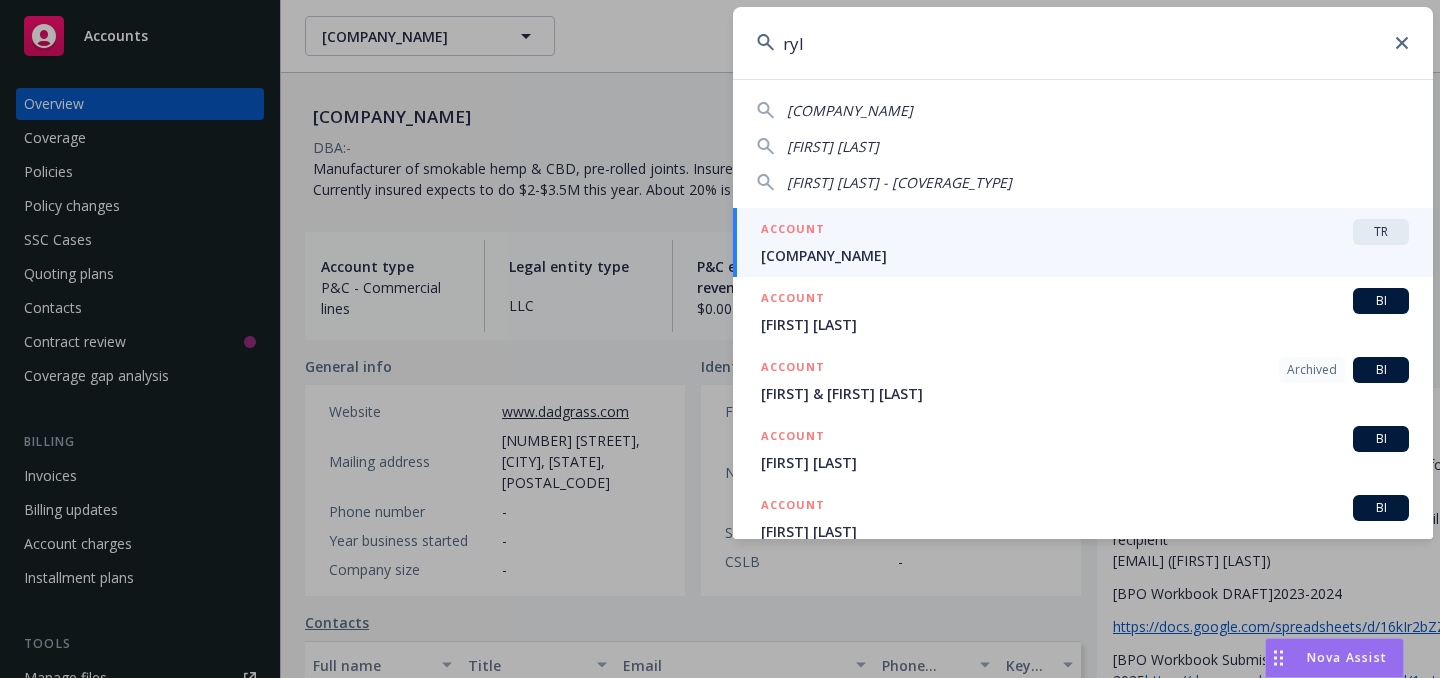 type on "ryl" 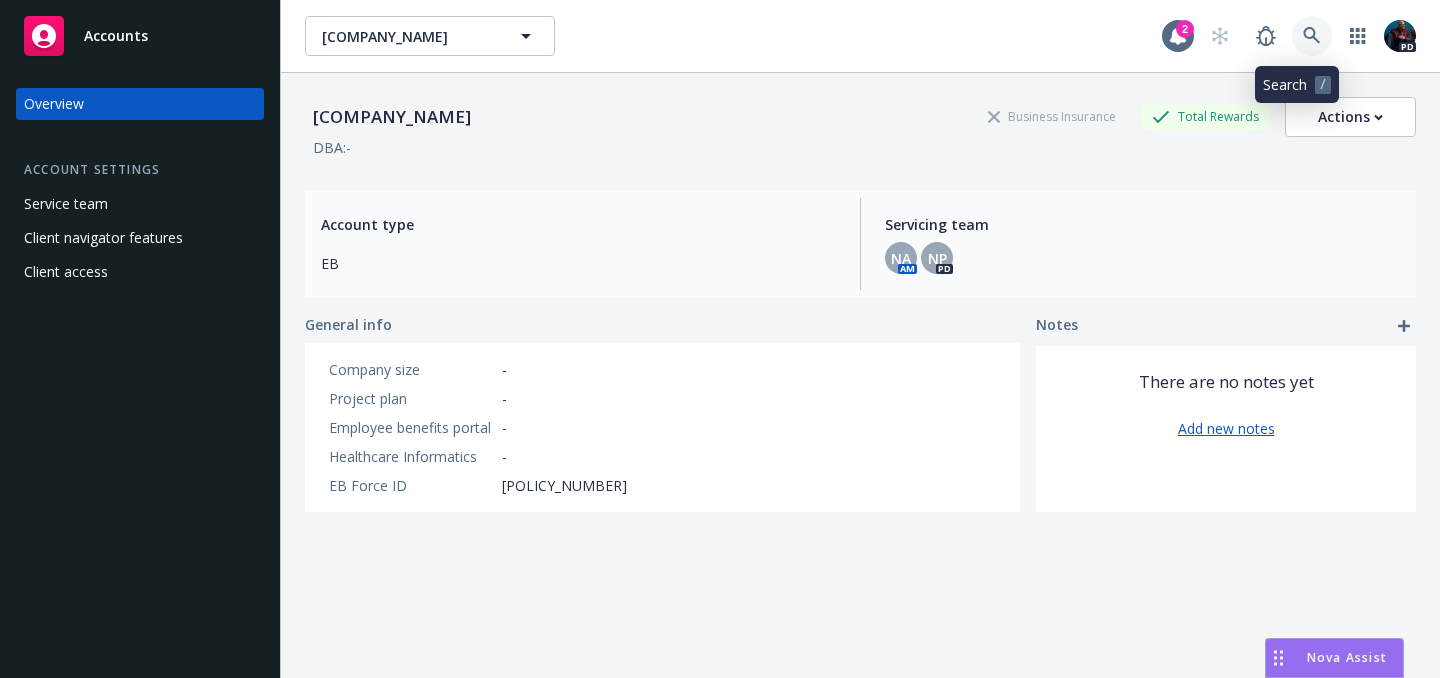 click at bounding box center (1312, 36) 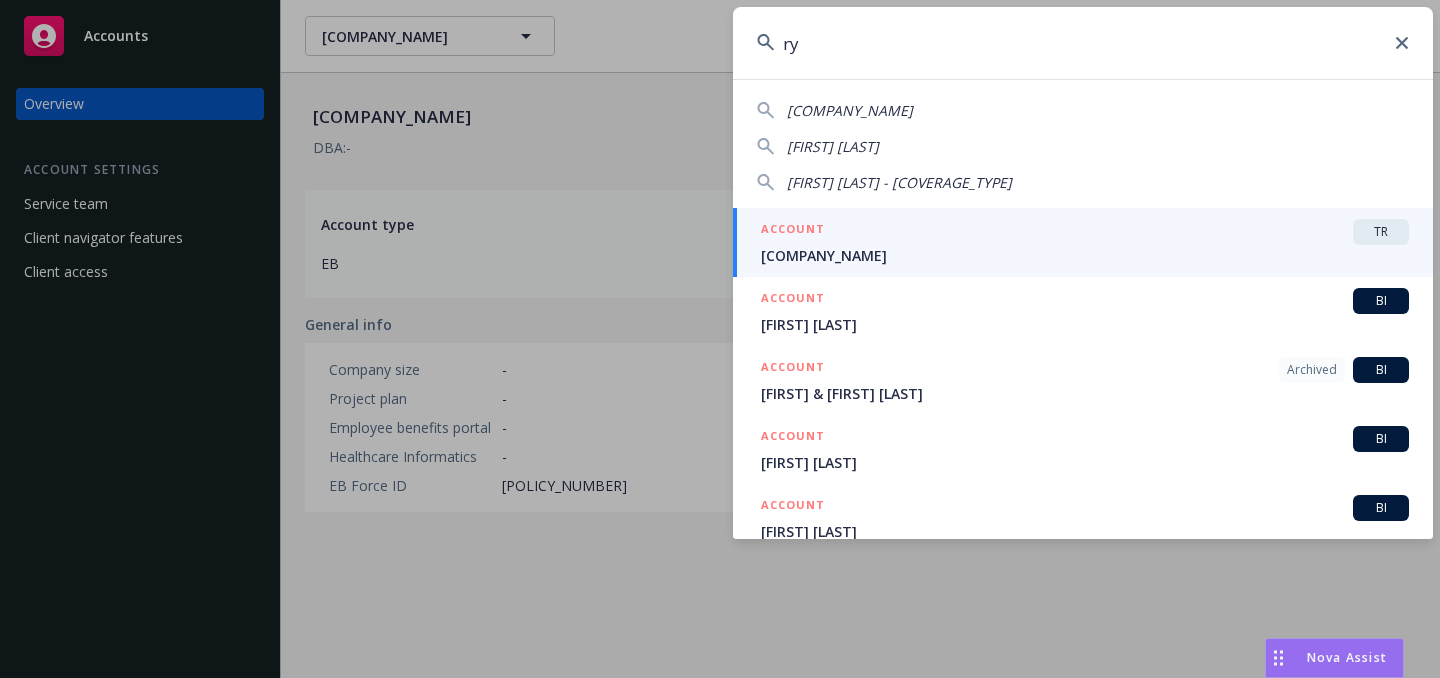 type on "r" 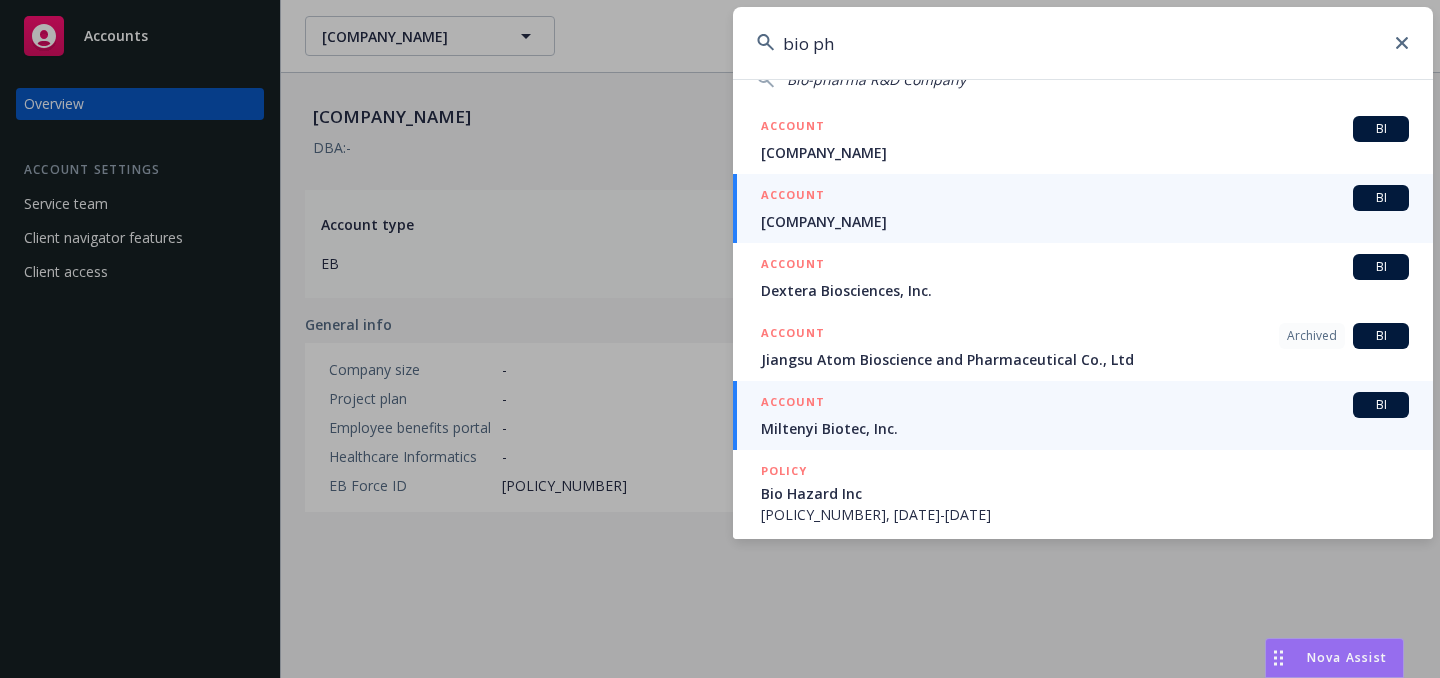 scroll, scrollTop: 0, scrollLeft: 0, axis: both 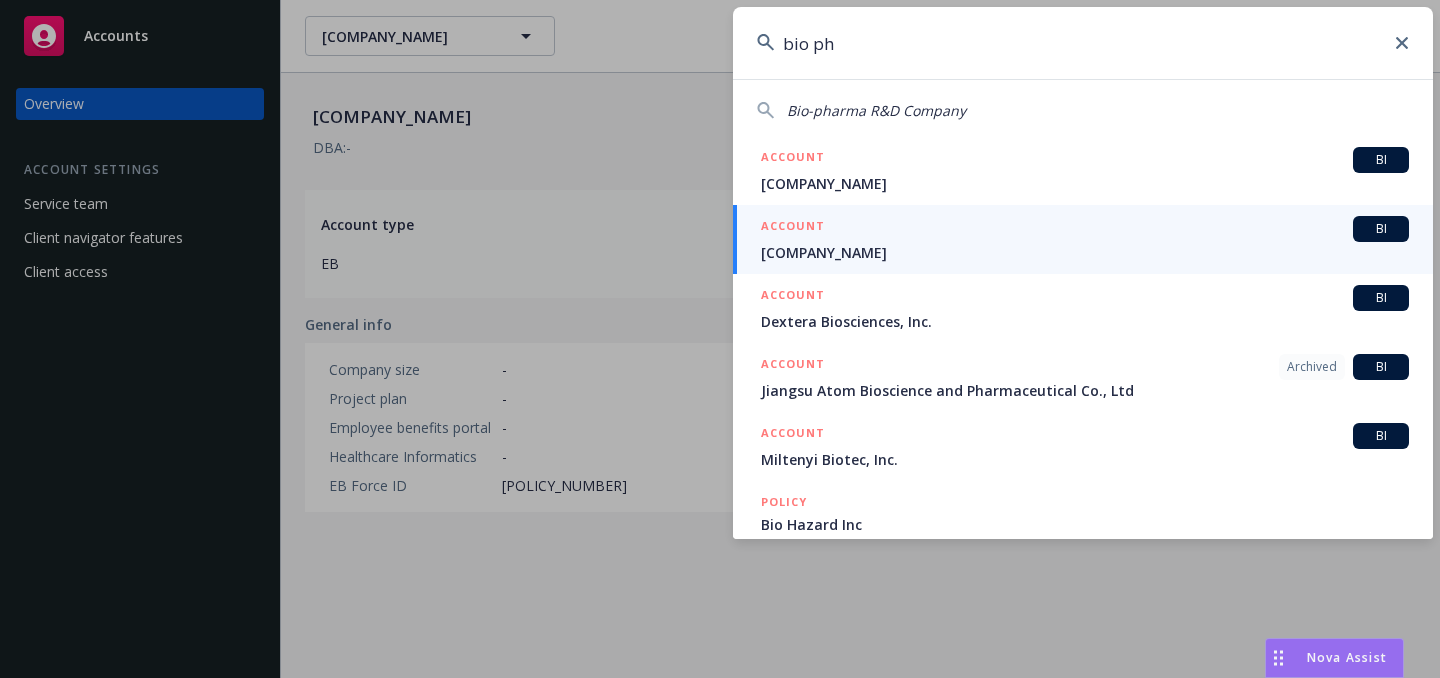 drag, startPoint x: 856, startPoint y: 44, endPoint x: 657, endPoint y: 28, distance: 199.64218 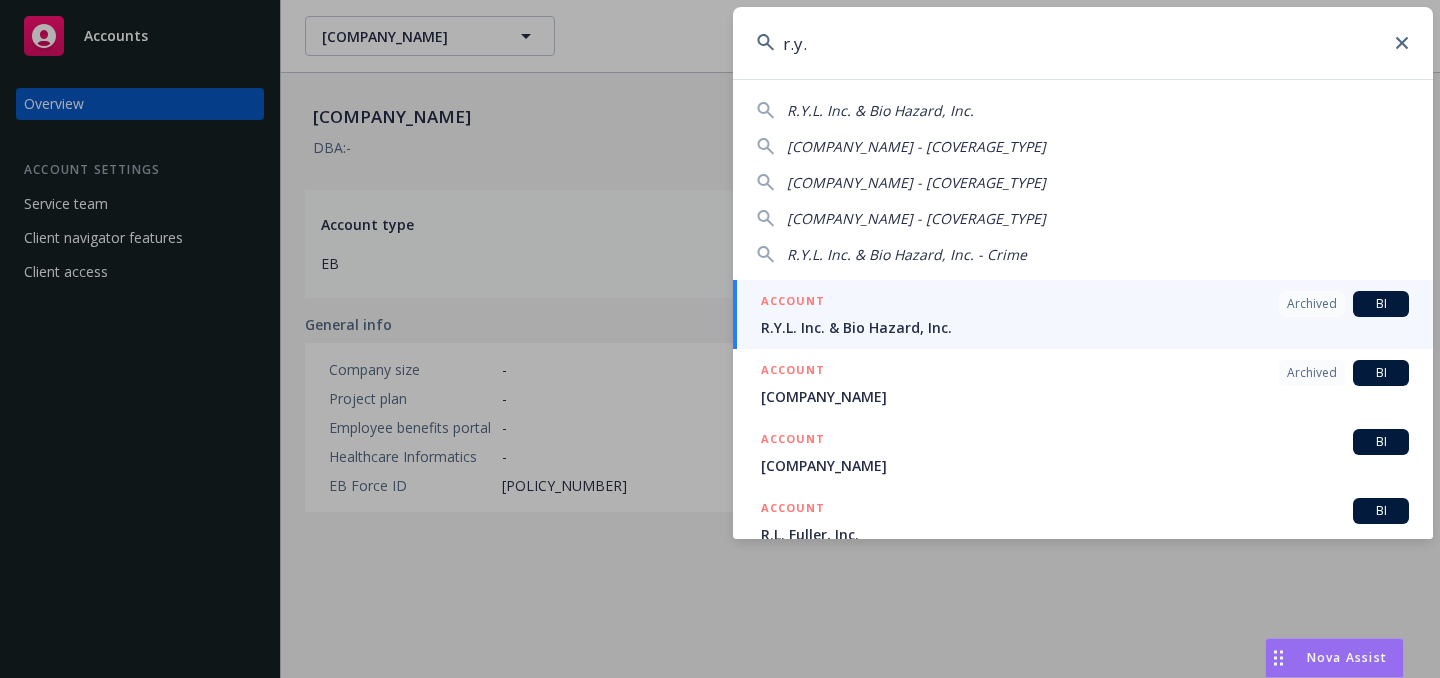 type on "r.y." 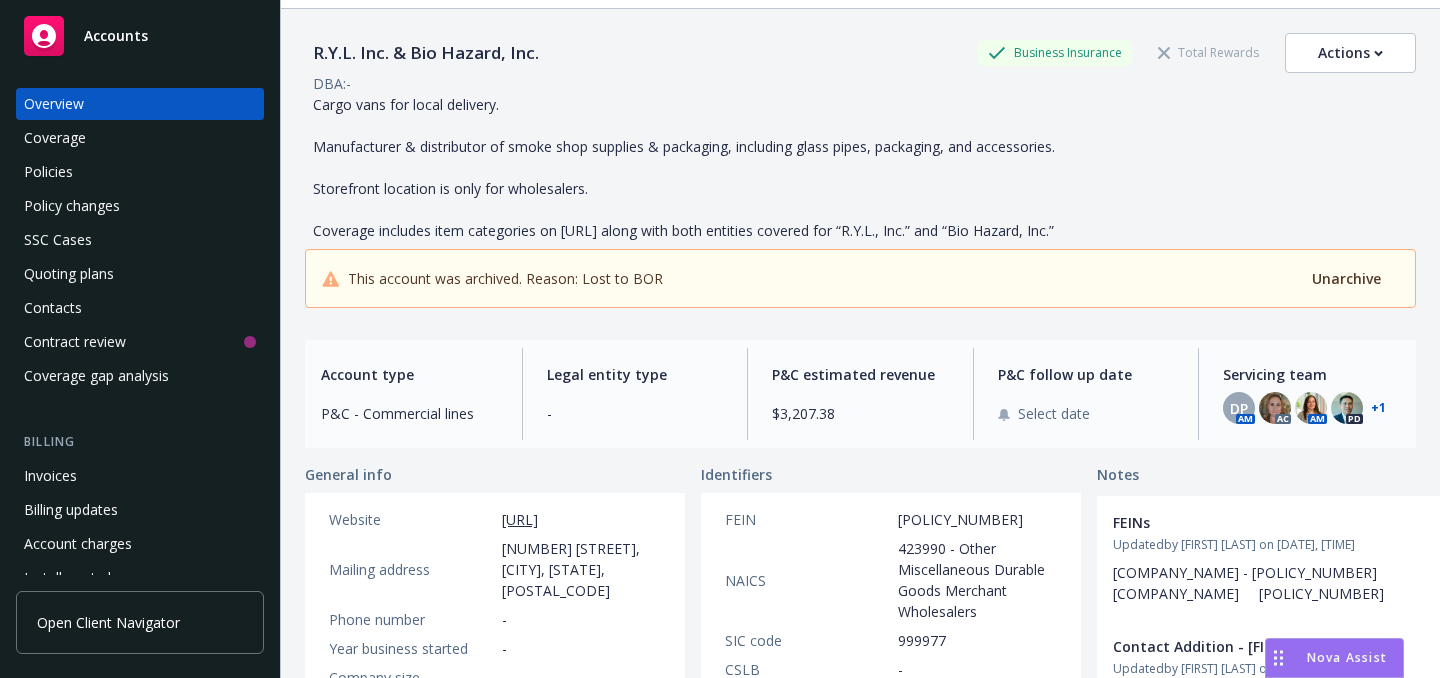 scroll, scrollTop: 0, scrollLeft: 0, axis: both 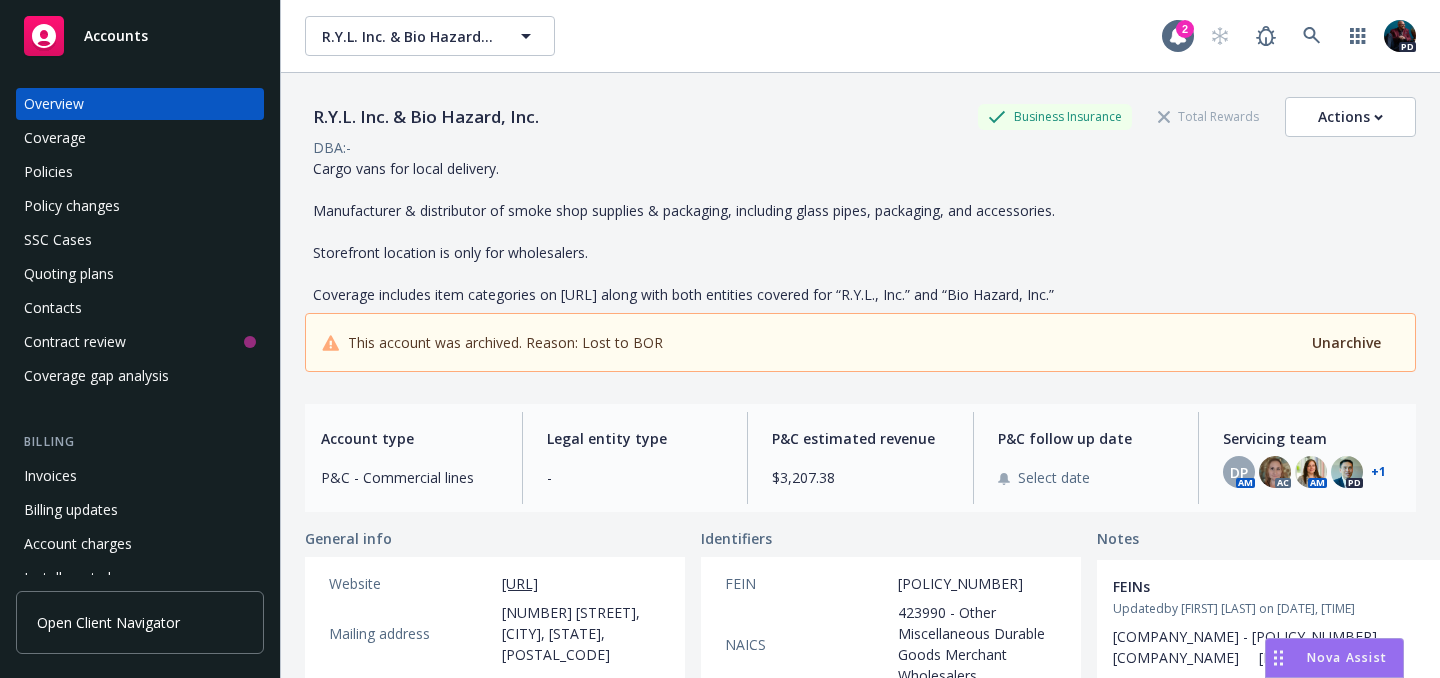 click on "Policies" at bounding box center [140, 172] 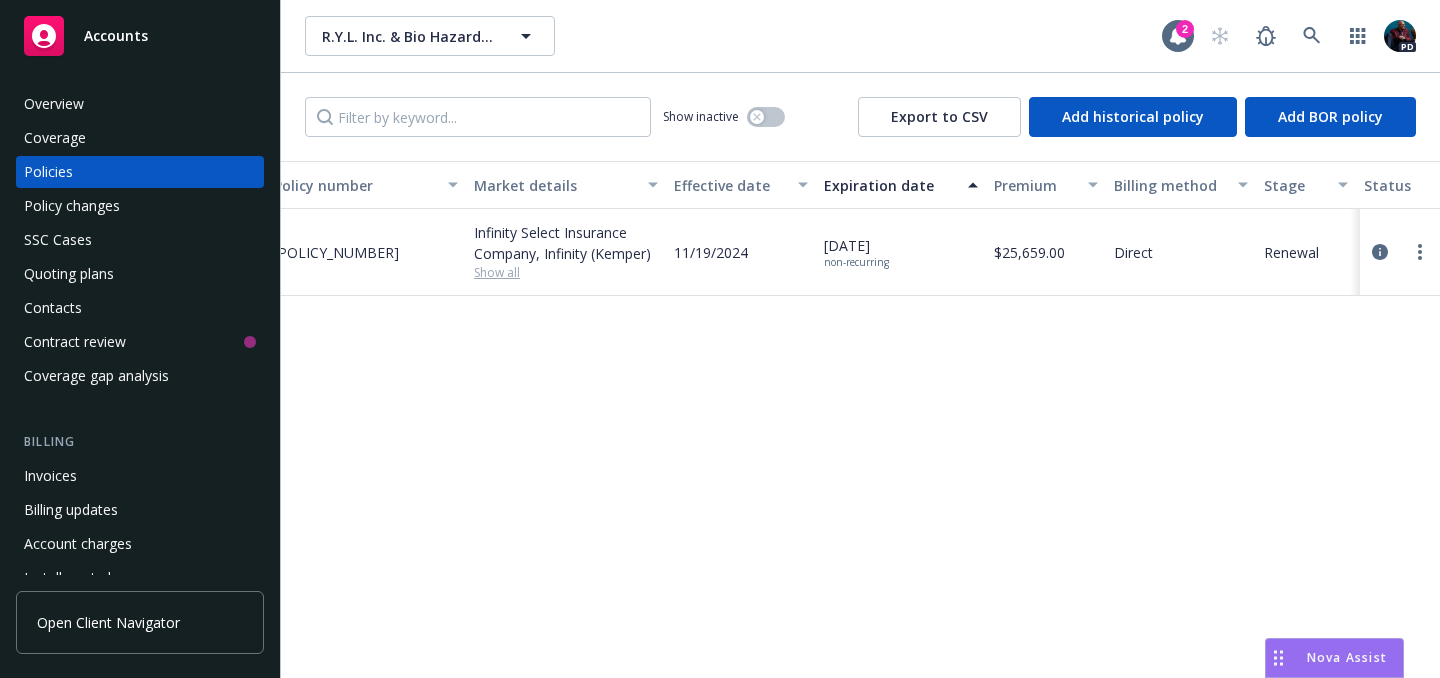 scroll, scrollTop: 0, scrollLeft: 771, axis: horizontal 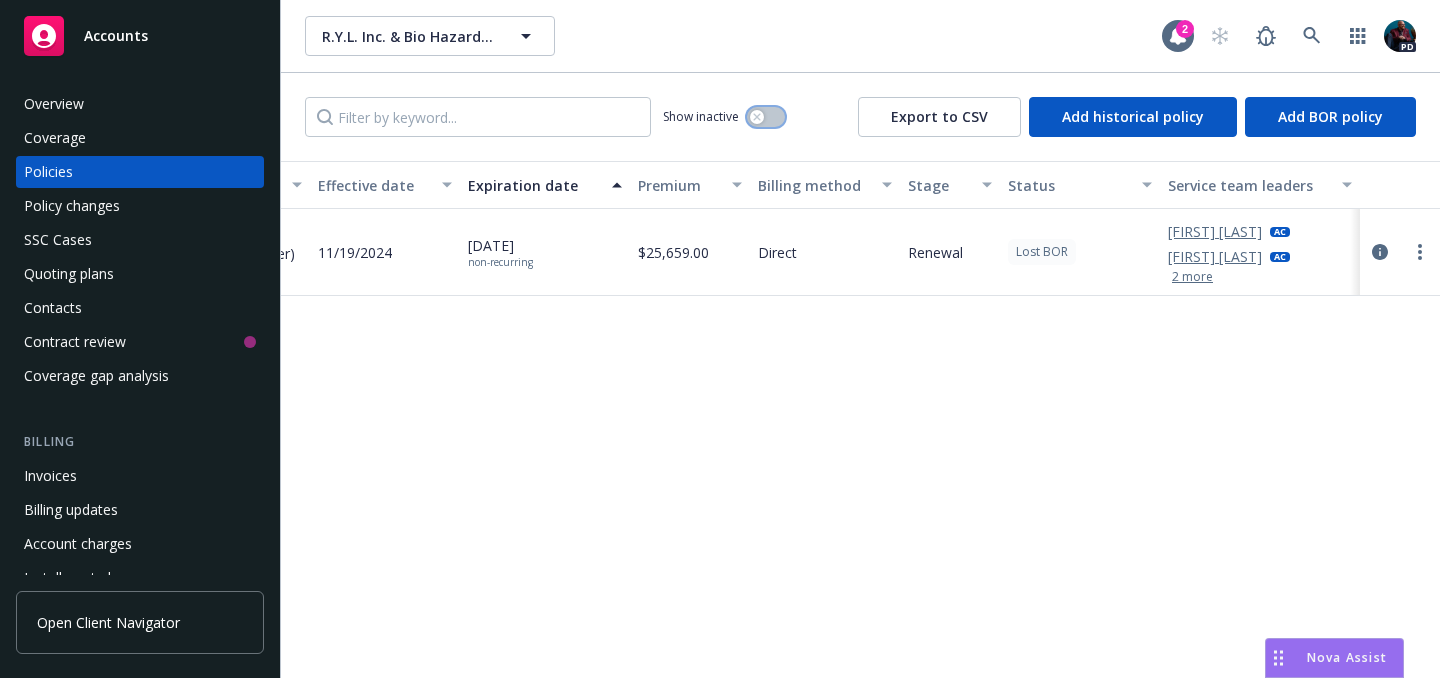 click at bounding box center (766, 117) 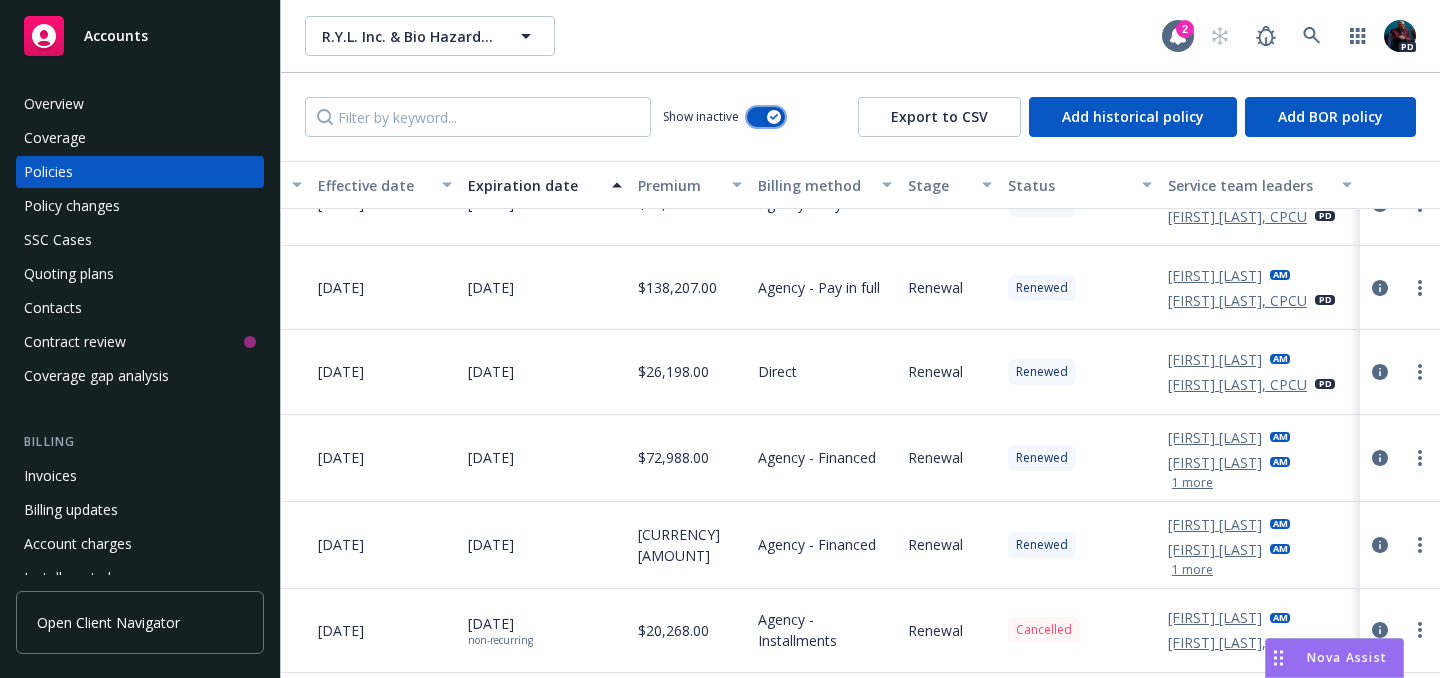 scroll, scrollTop: 1346, scrollLeft: 786, axis: both 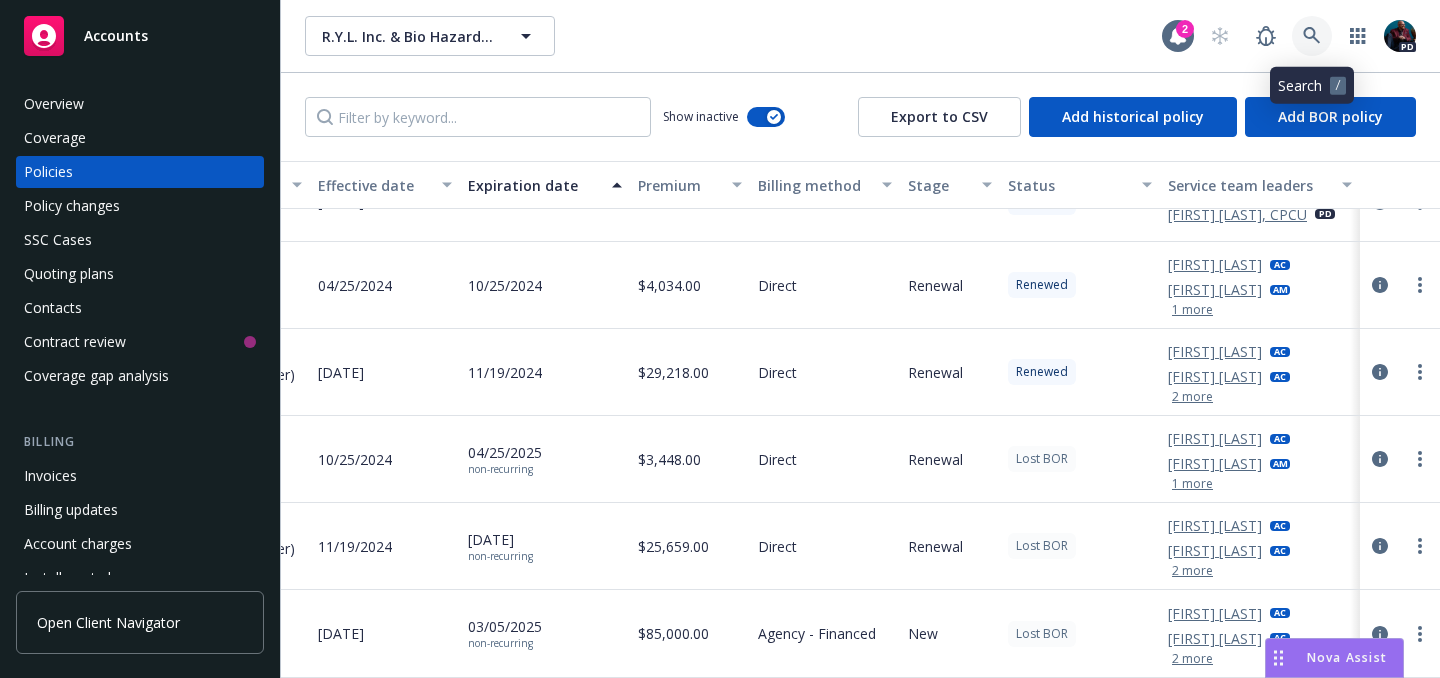 click 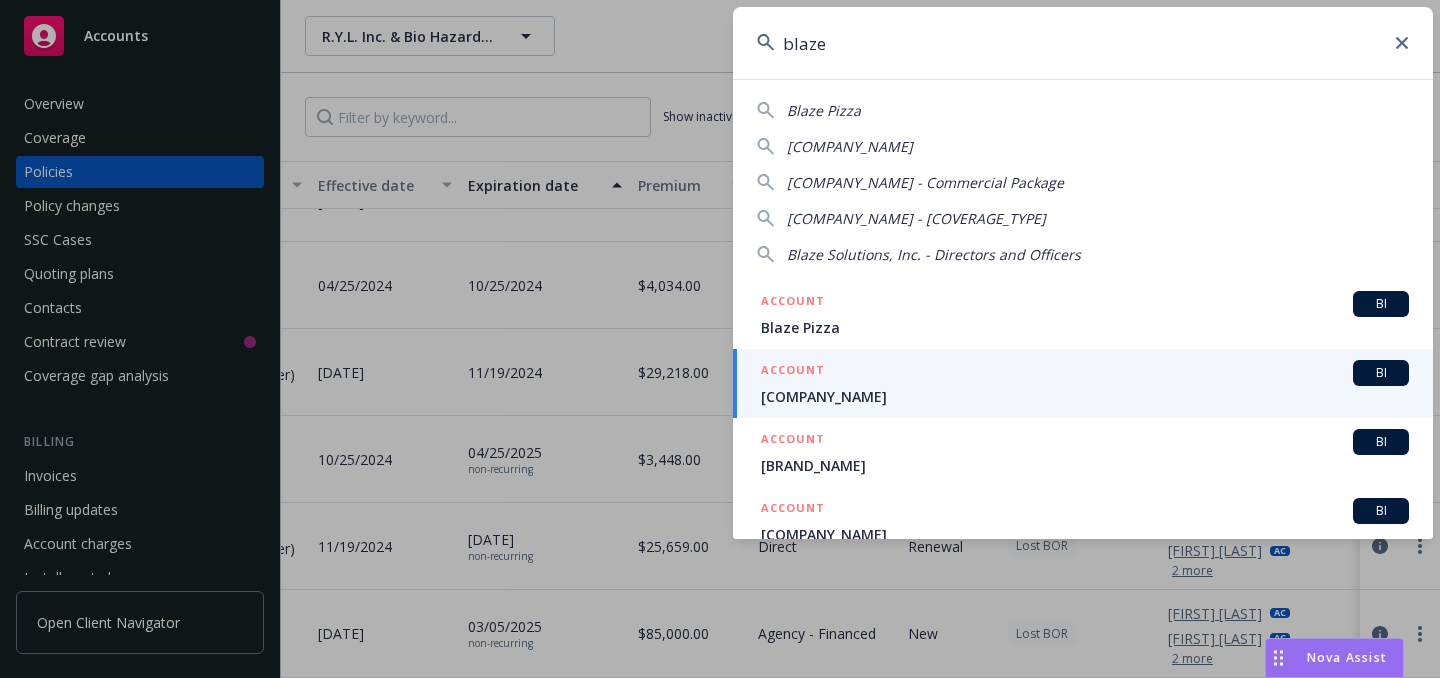 click on "blaze" at bounding box center (1083, 43) 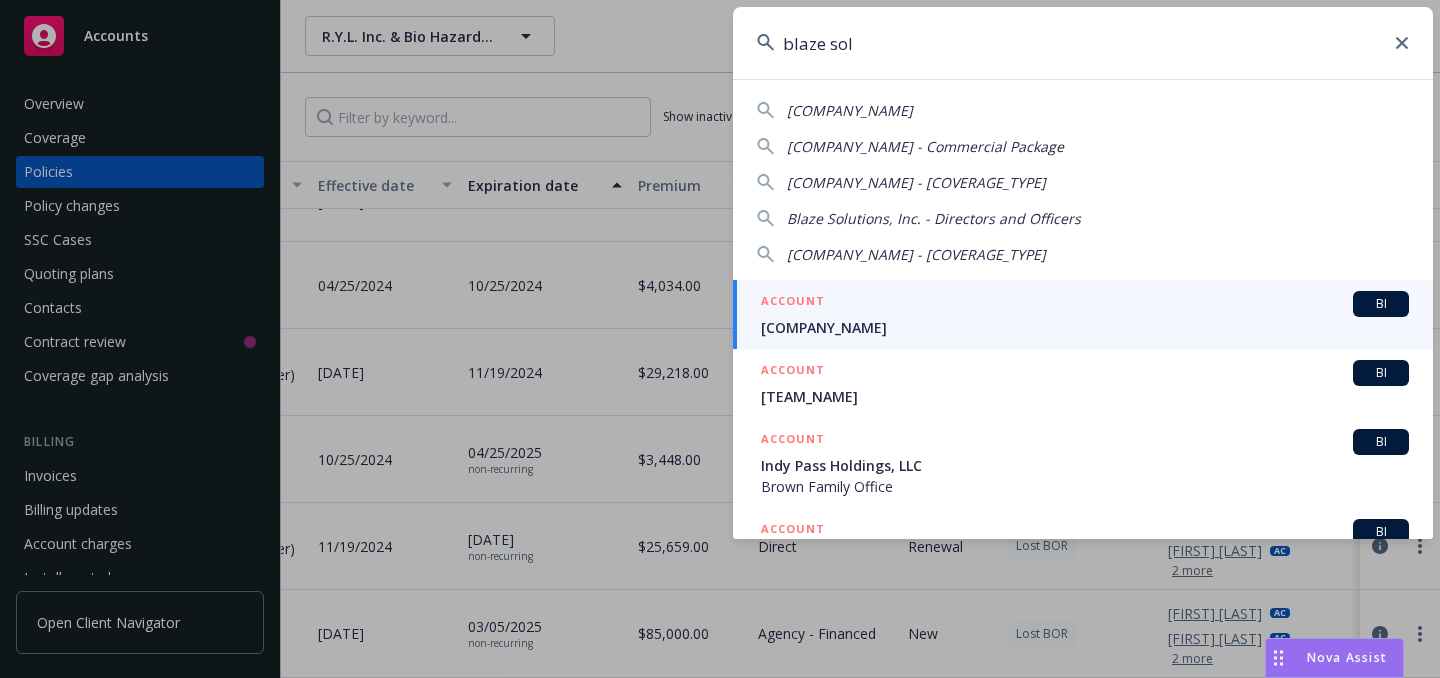 type on "blaze sol" 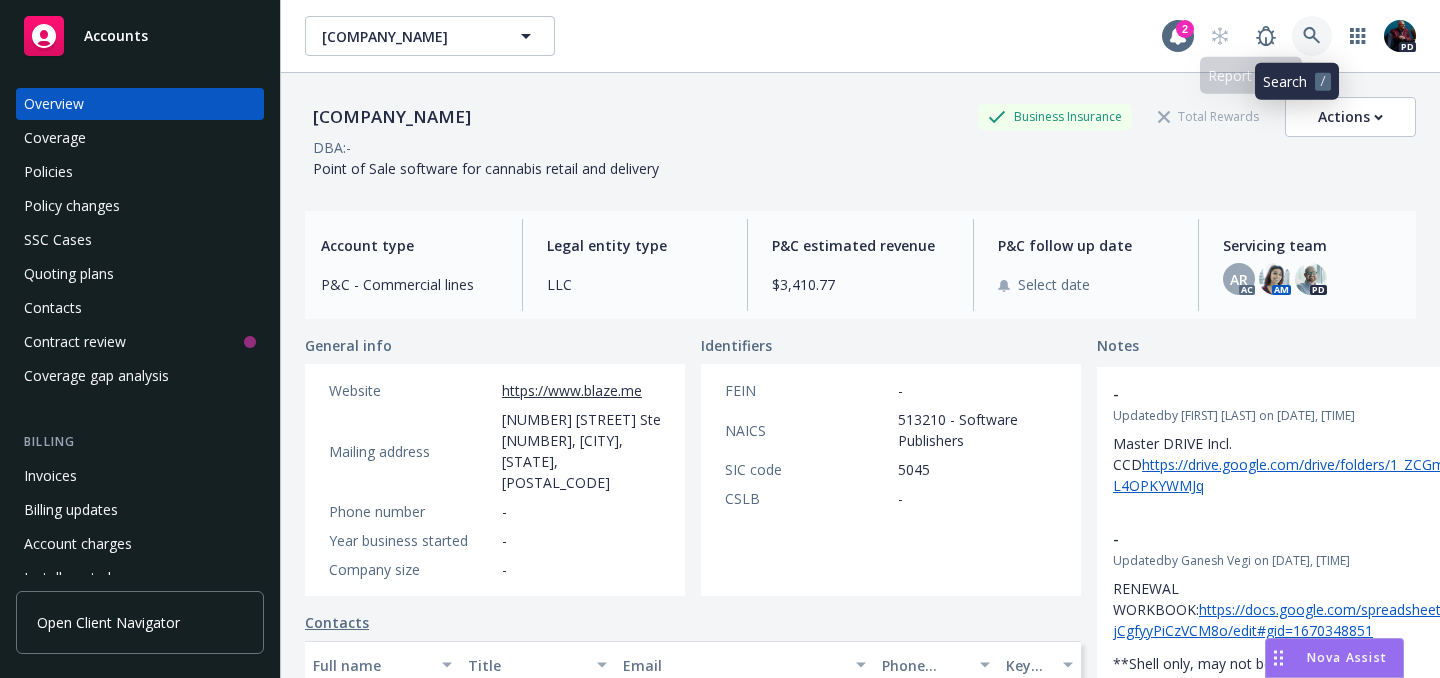 click 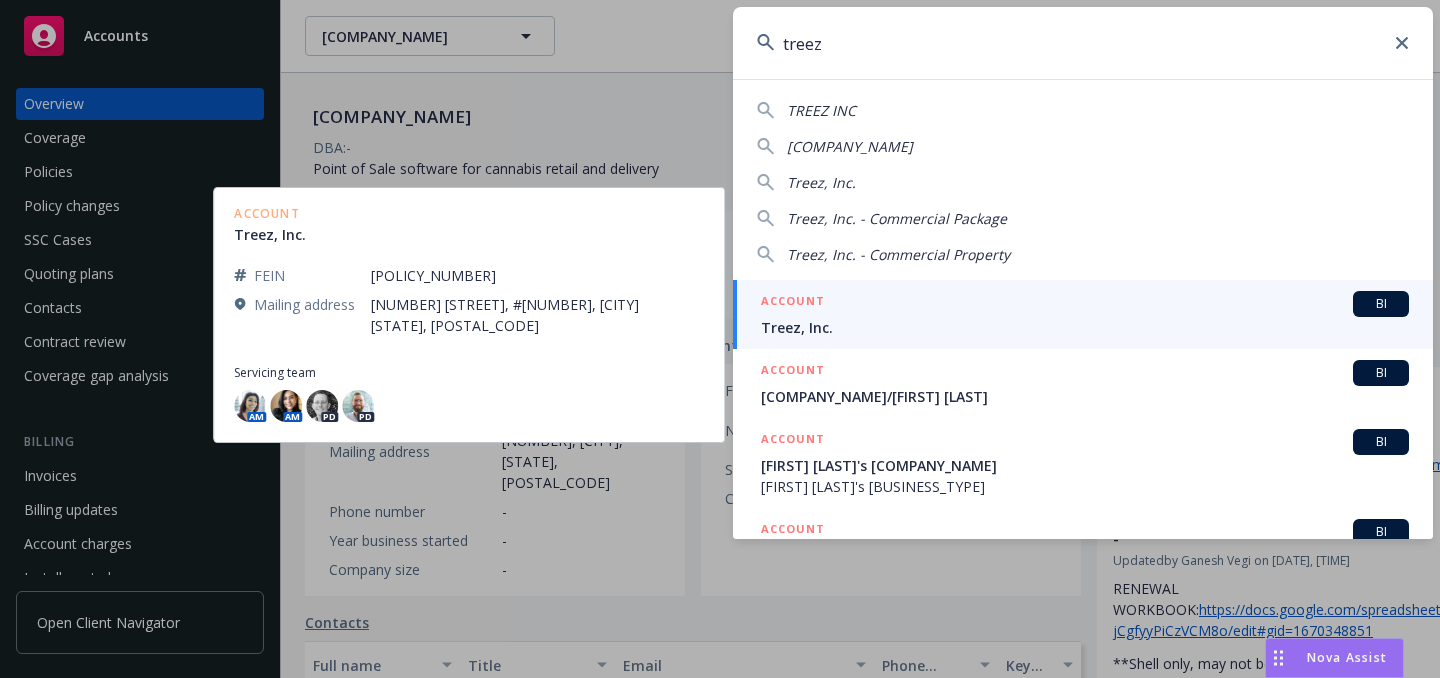 type on "treez" 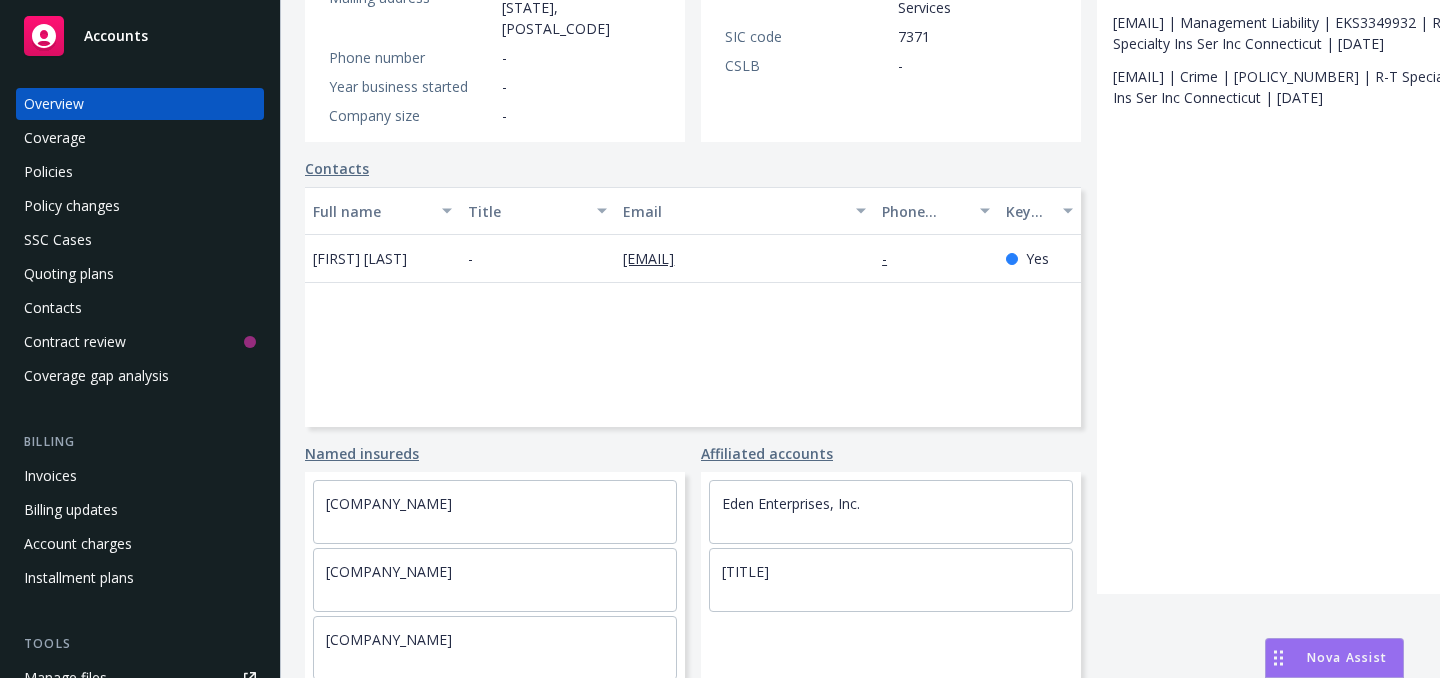 scroll, scrollTop: 0, scrollLeft: 0, axis: both 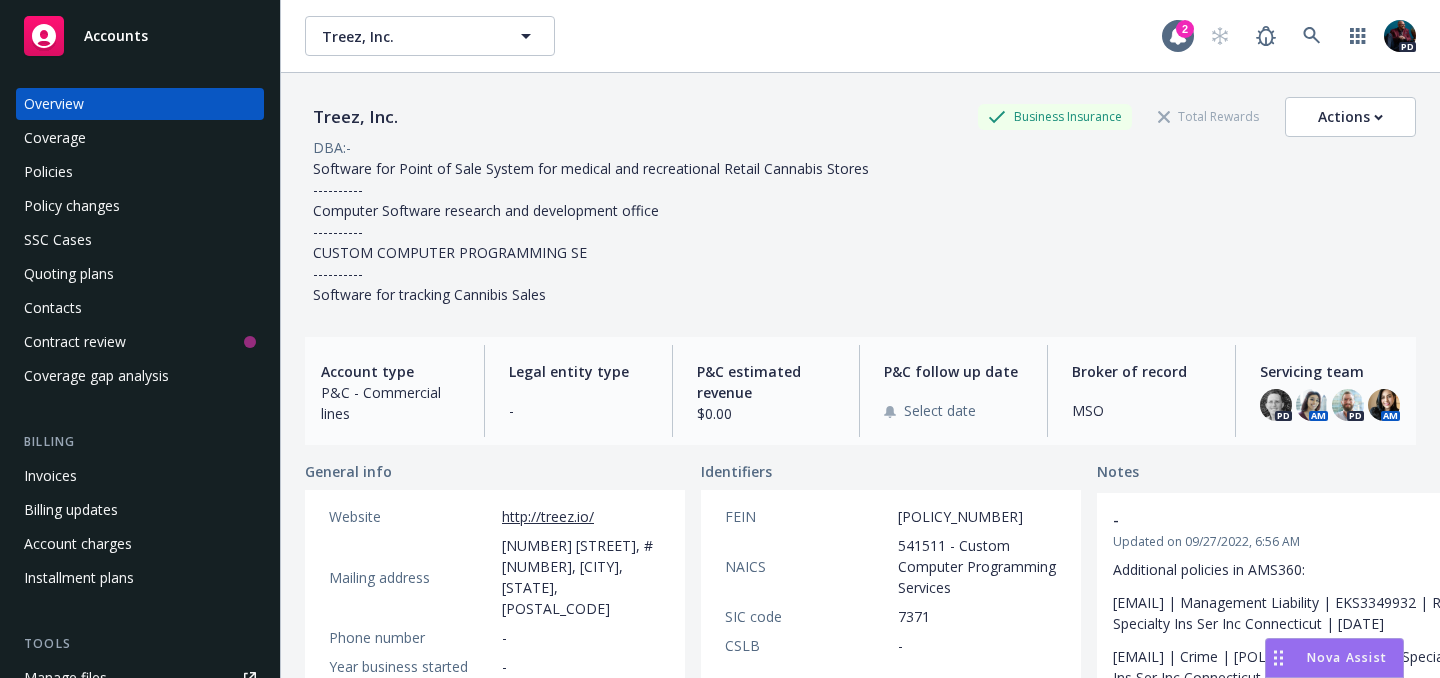 click on "Overview" at bounding box center [54, 104] 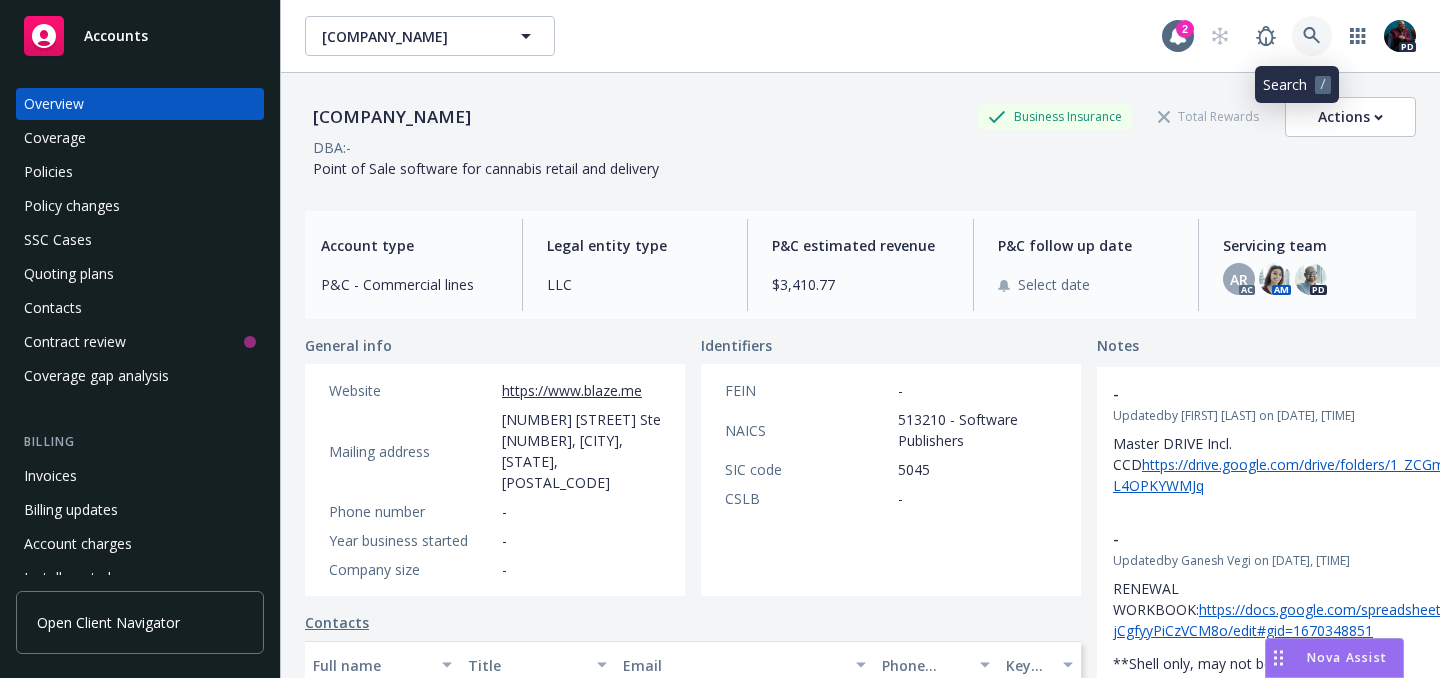 click 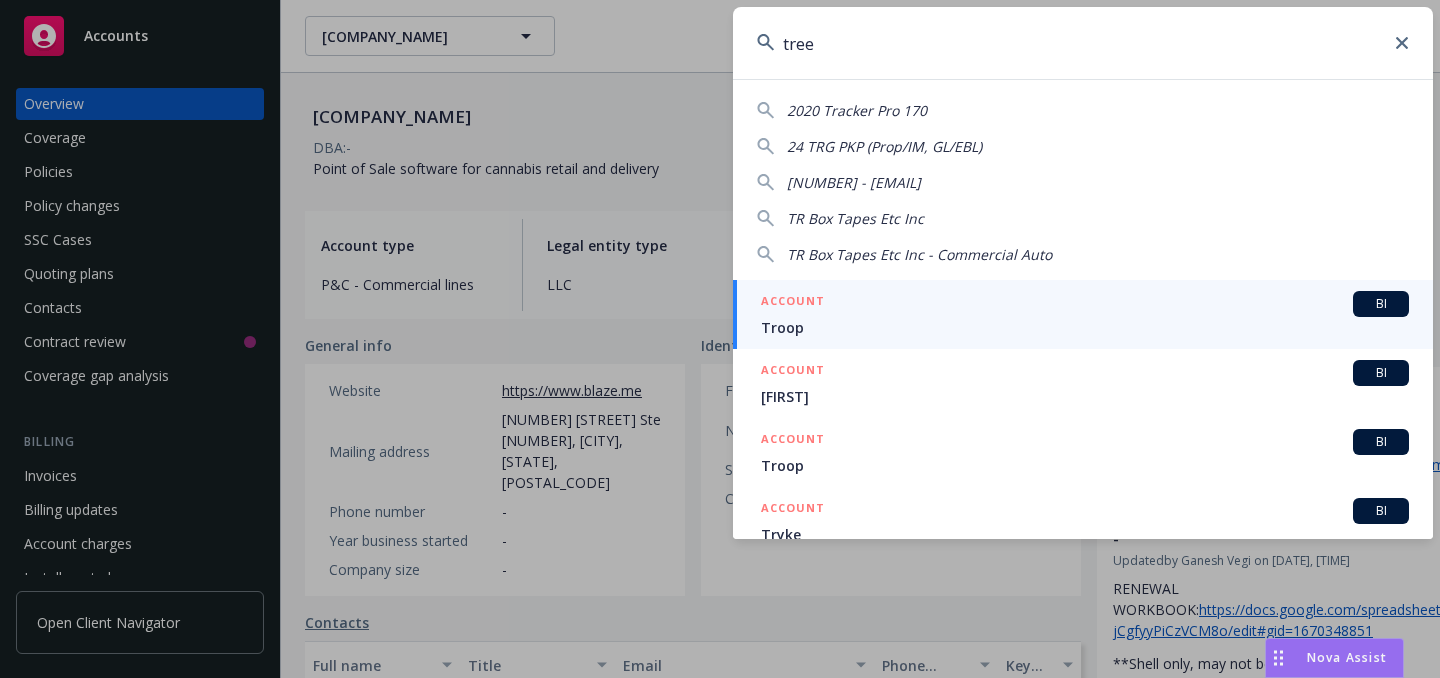 type on "treez" 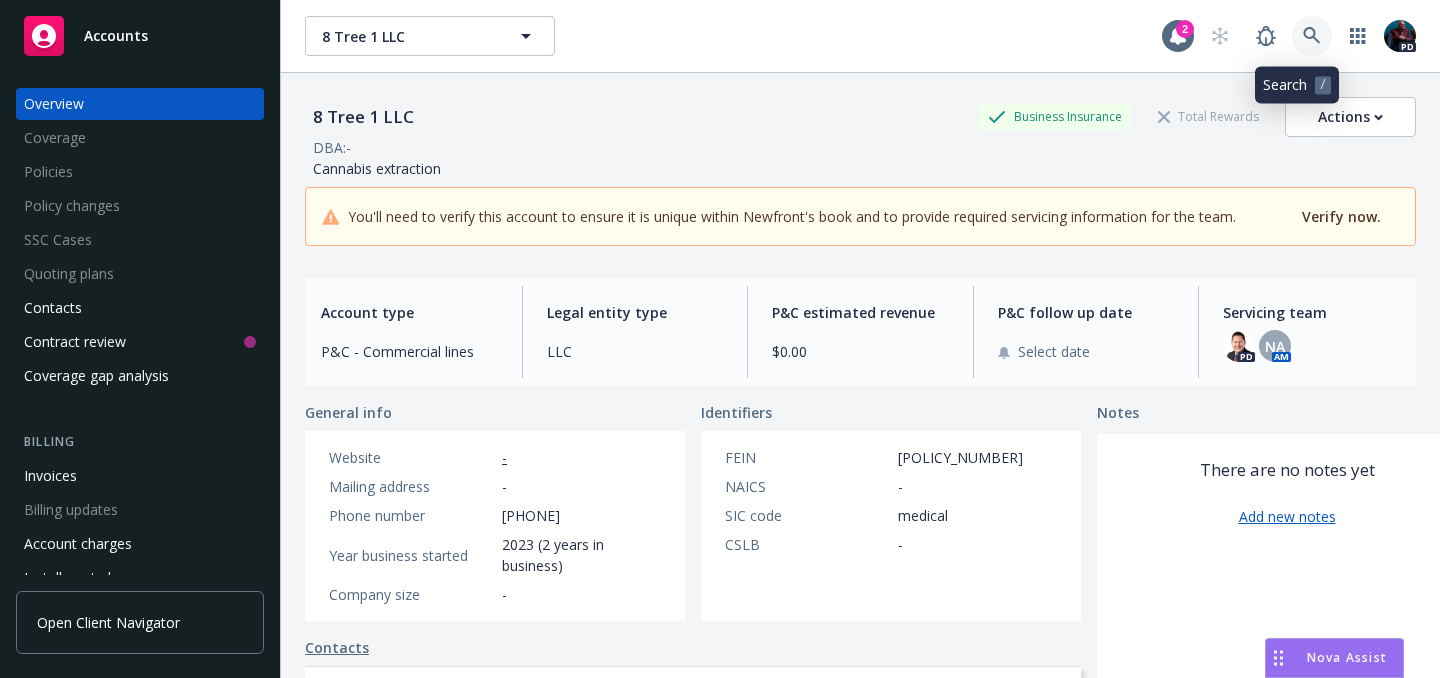 click 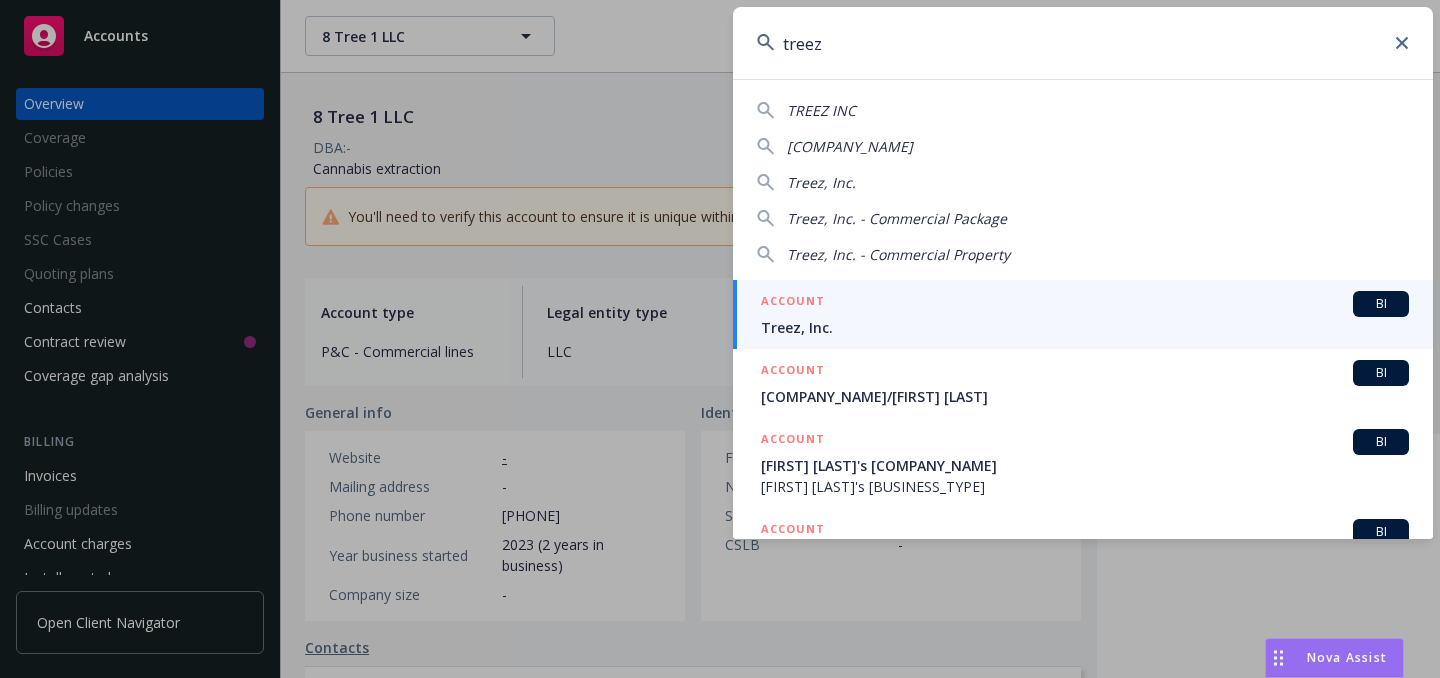 type on "treez" 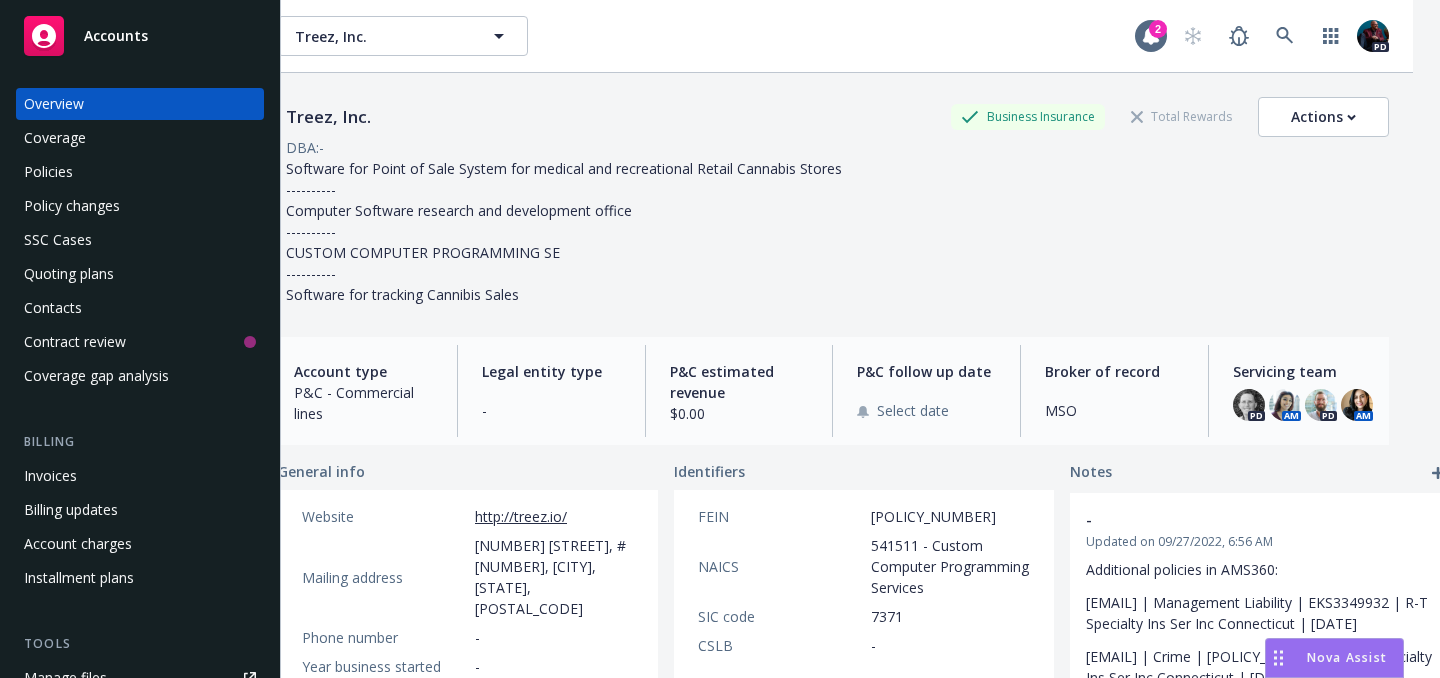 scroll, scrollTop: 0, scrollLeft: 0, axis: both 